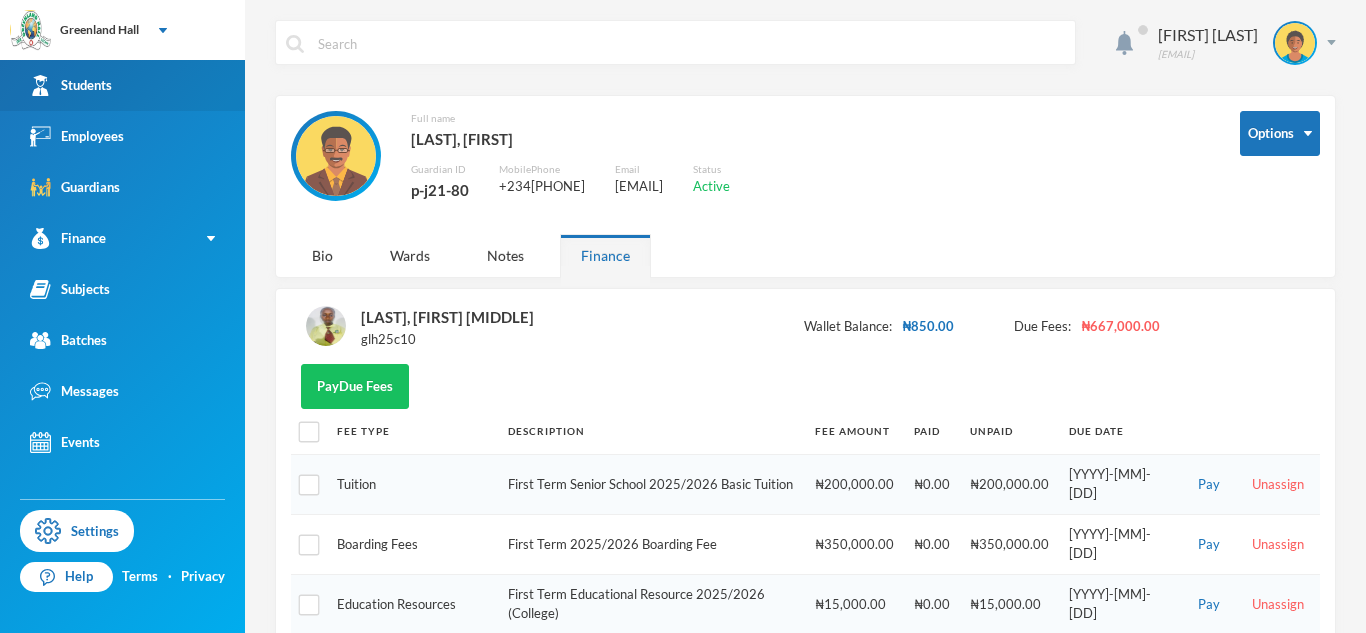 scroll, scrollTop: 0, scrollLeft: 0, axis: both 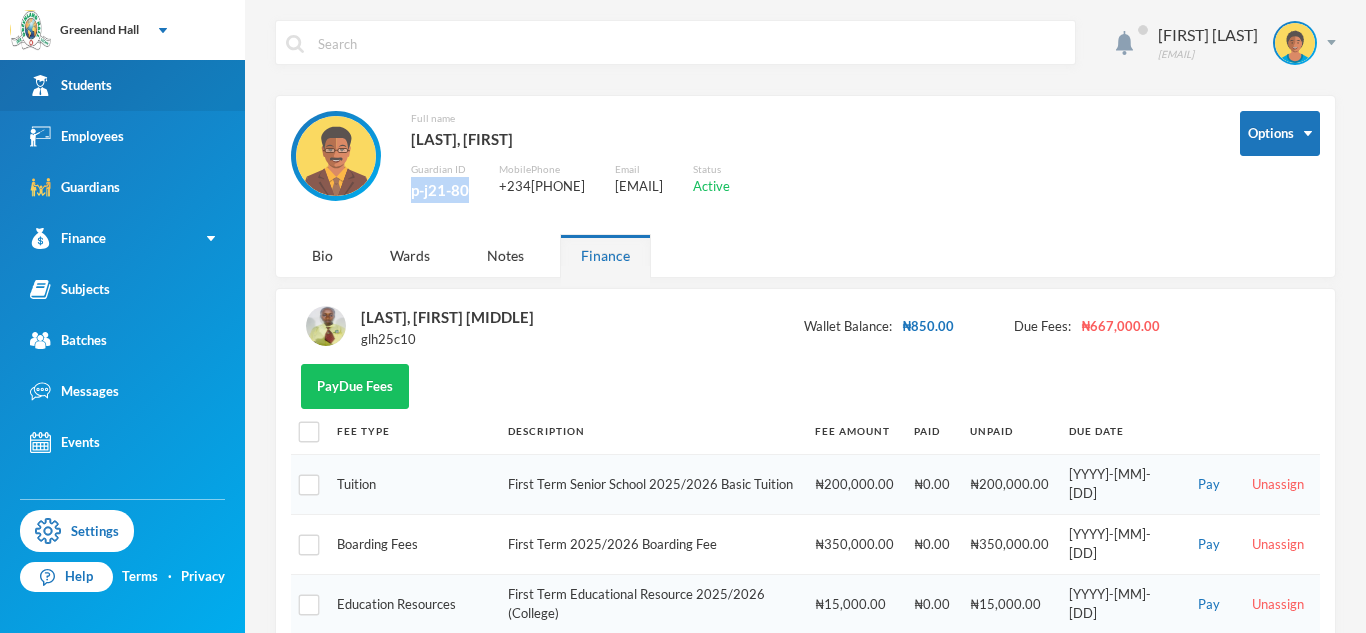 click on "Students" at bounding box center [122, 85] 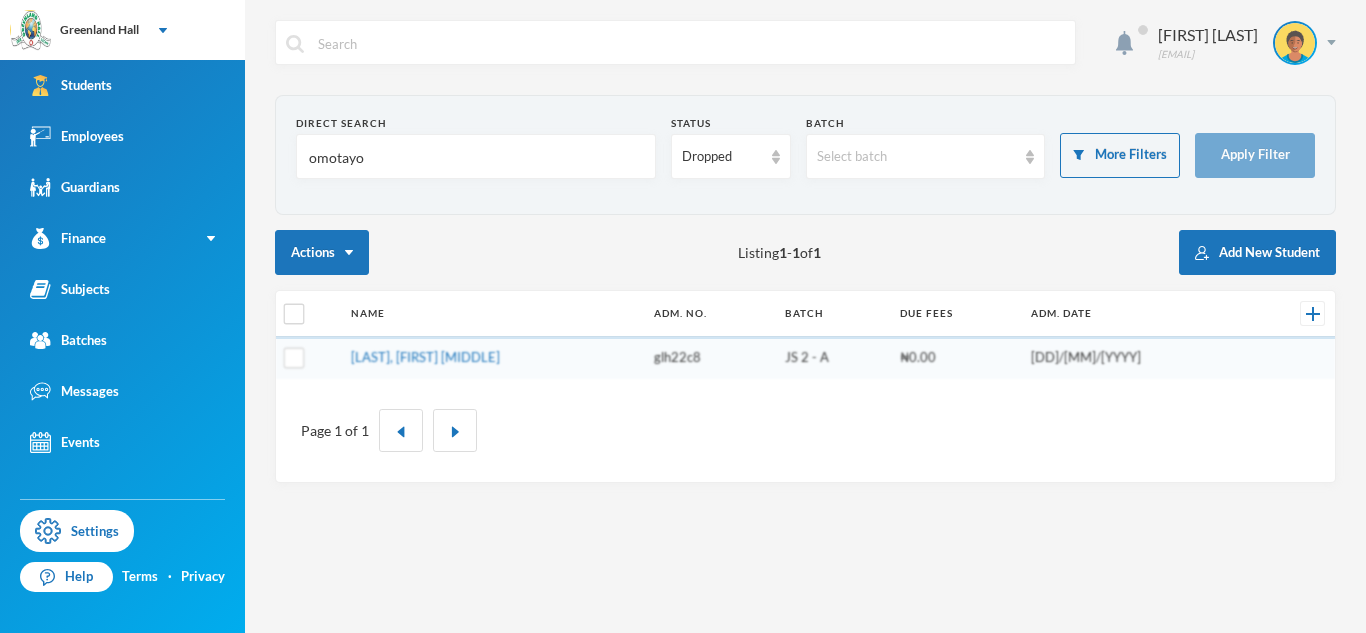 click on "omotayo" at bounding box center [476, 157] 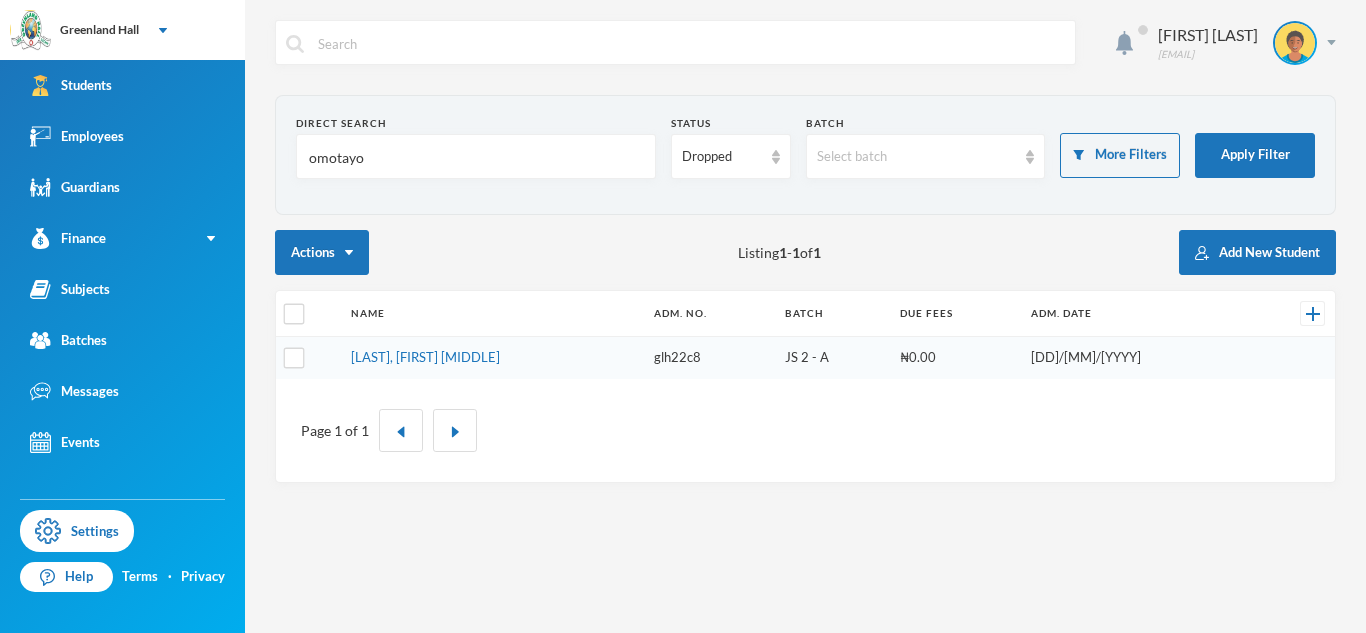 type on "I" 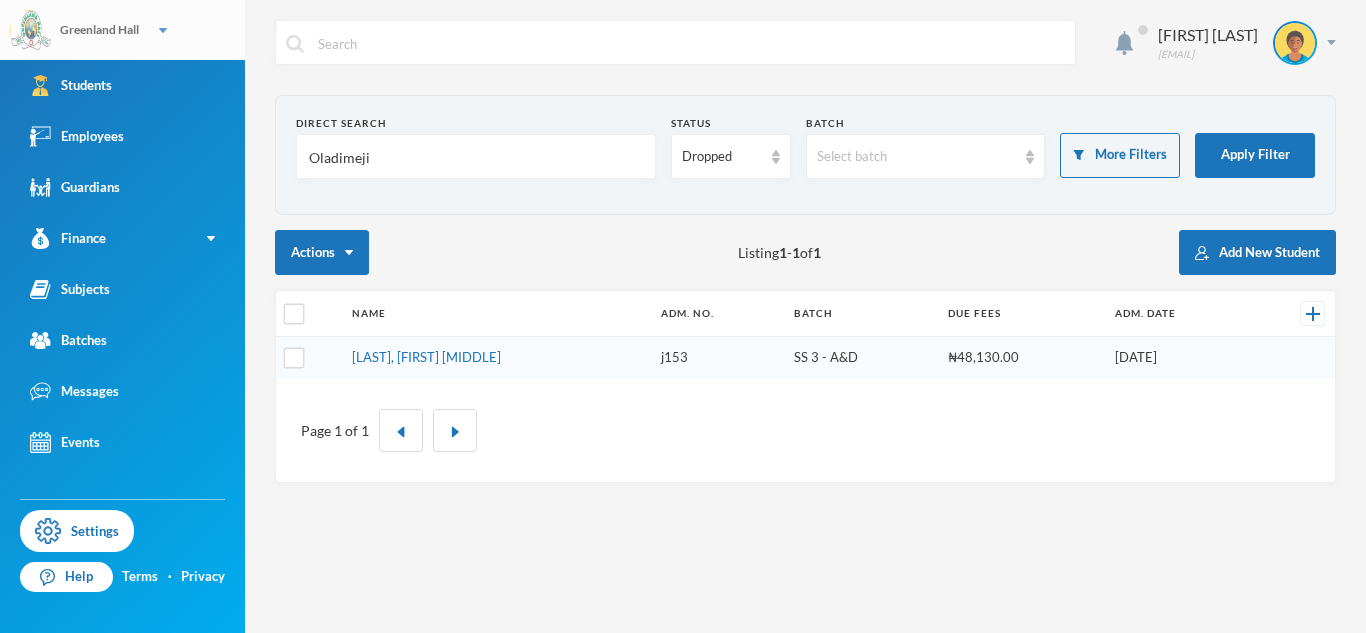 type on "Oladimeji" 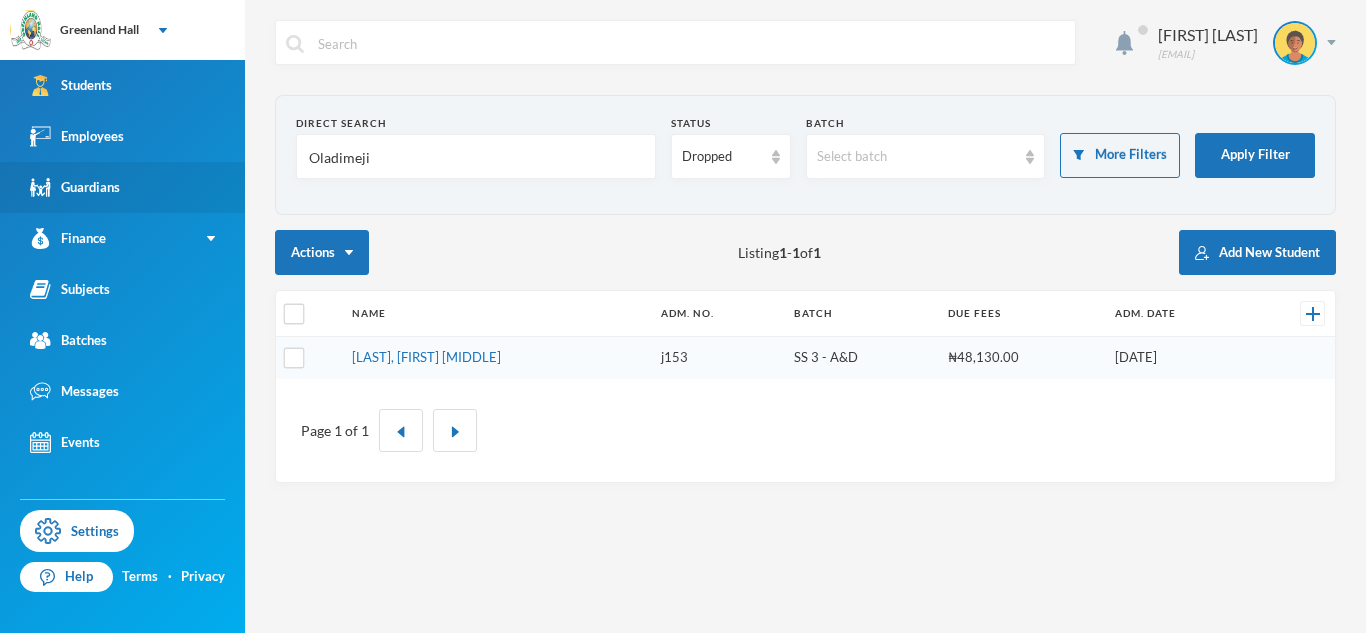 click on "Guardians" at bounding box center [122, 187] 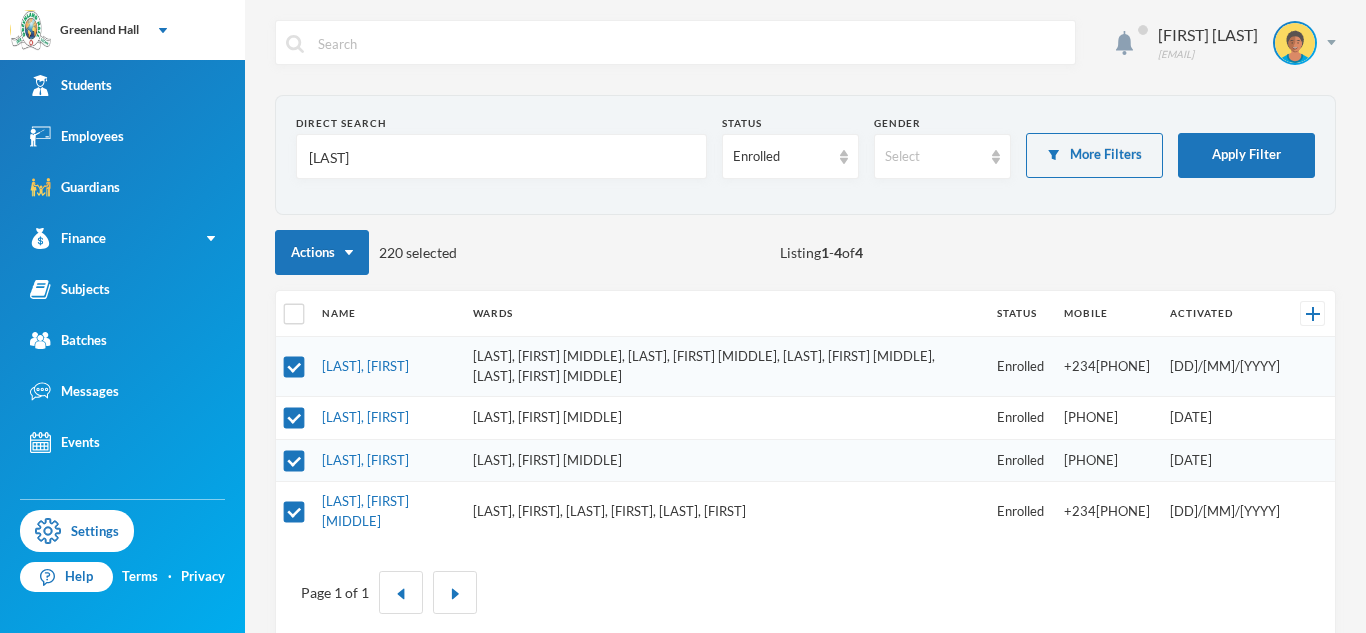 click on "[LAST]" at bounding box center (501, 157) 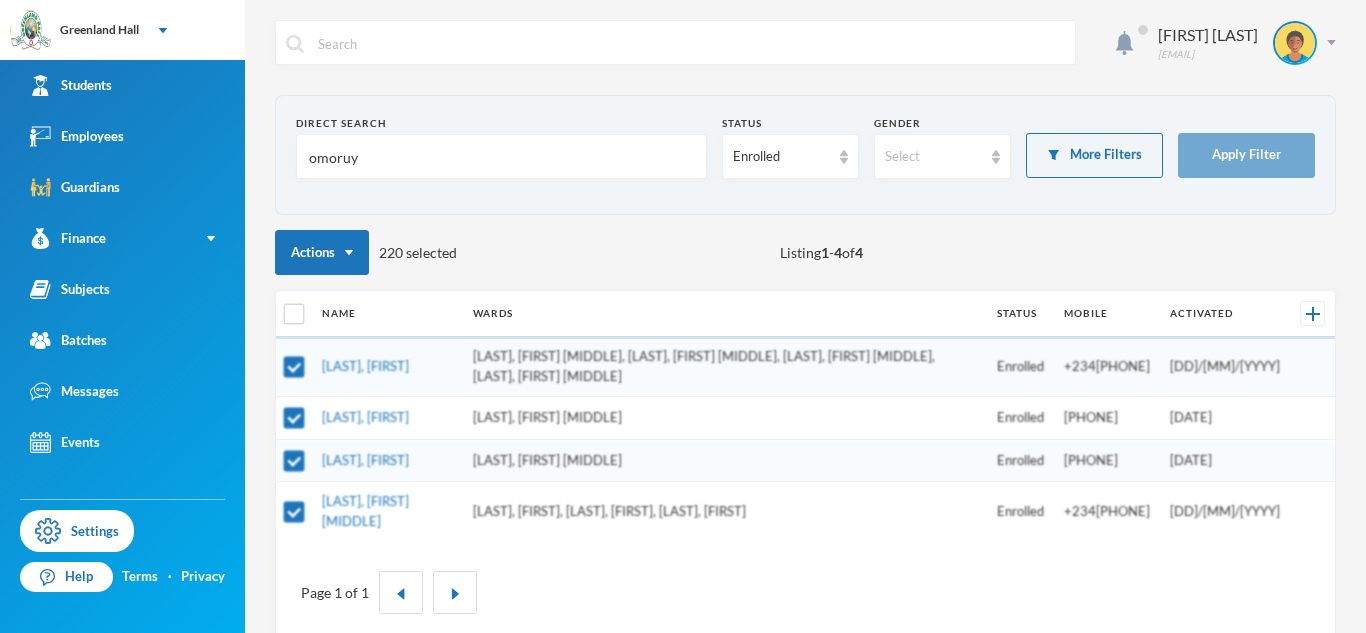 type on "omoruyi" 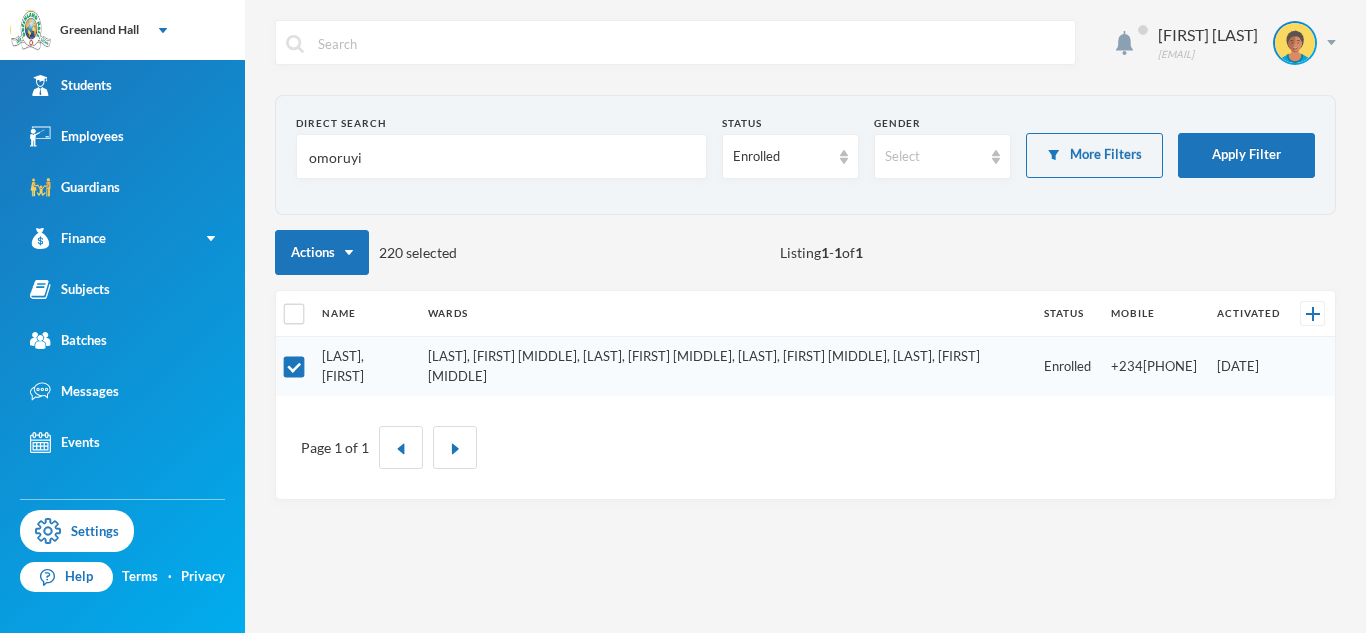 click on "[LAST], [FIRST]" at bounding box center [343, 366] 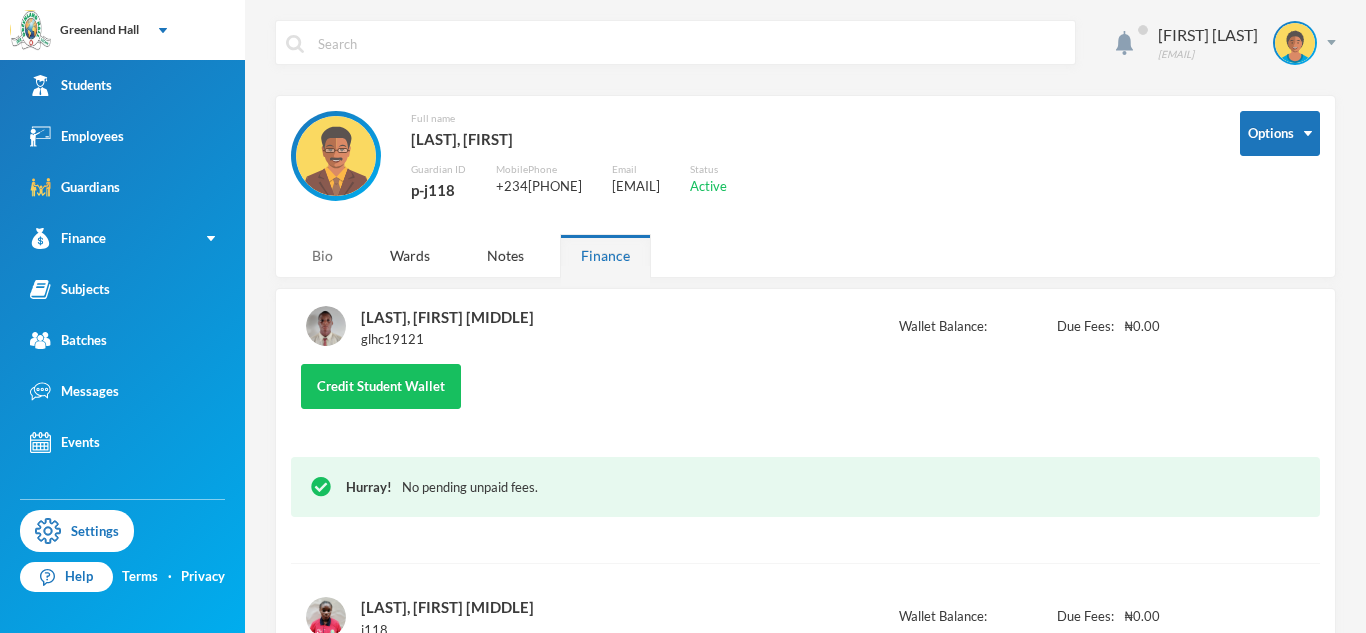 click on "Bio" at bounding box center (322, 255) 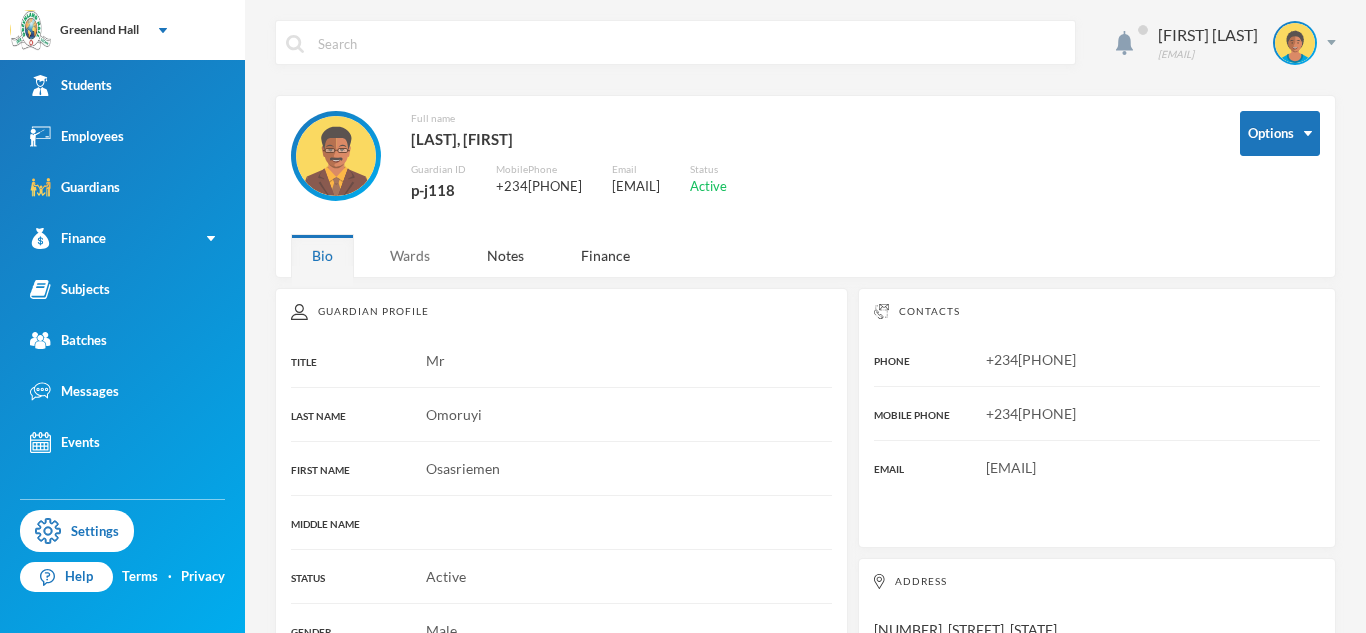 click on "Wards" at bounding box center (410, 255) 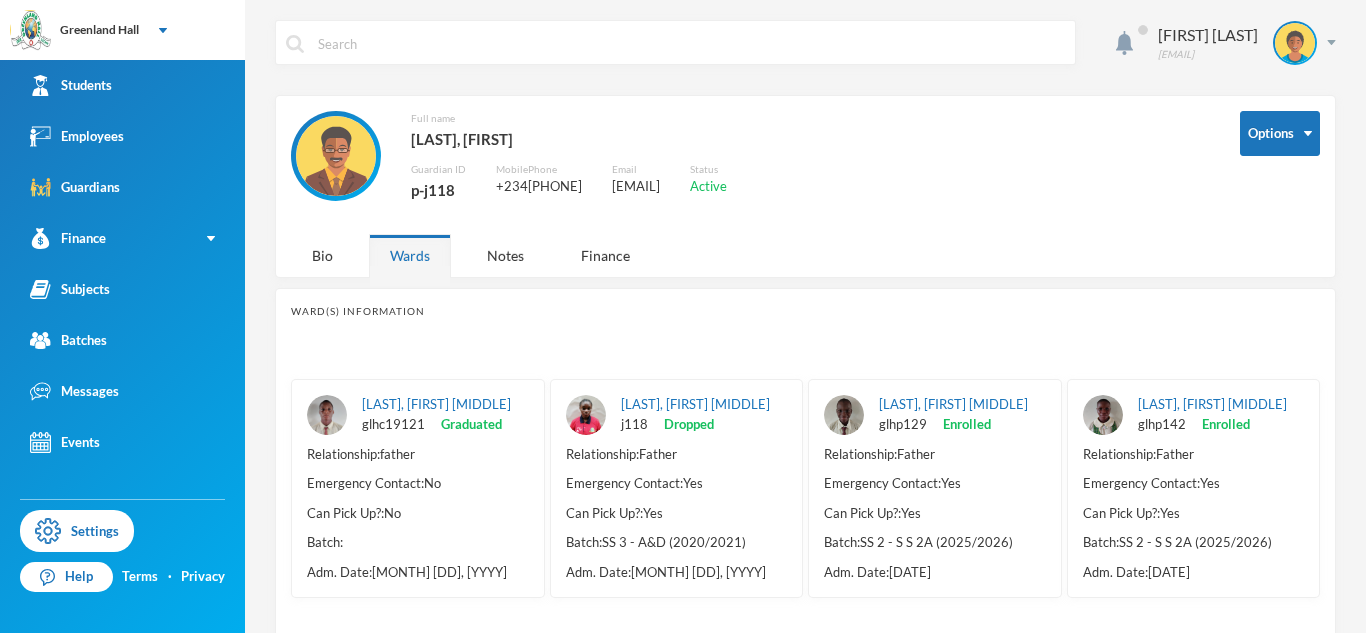 scroll, scrollTop: 50, scrollLeft: 0, axis: vertical 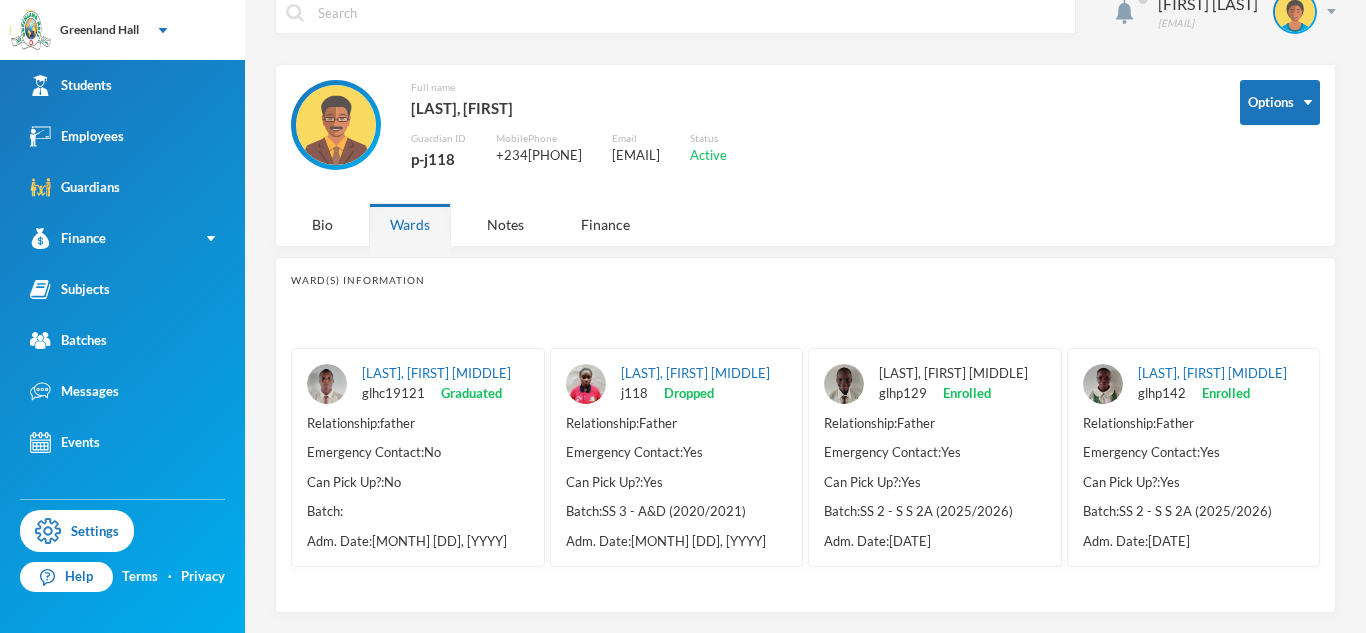 click on "[LAST], [FIRST] [MIDDLE]" at bounding box center (953, 373) 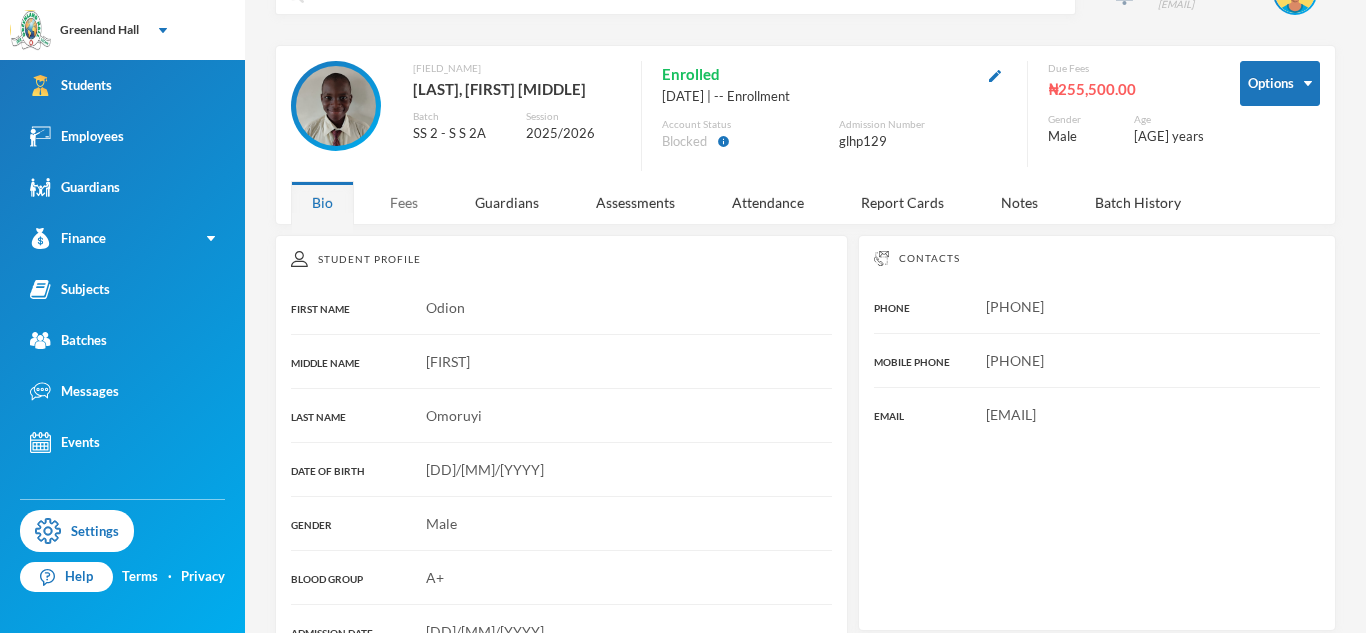 click on "Fees" at bounding box center [404, 202] 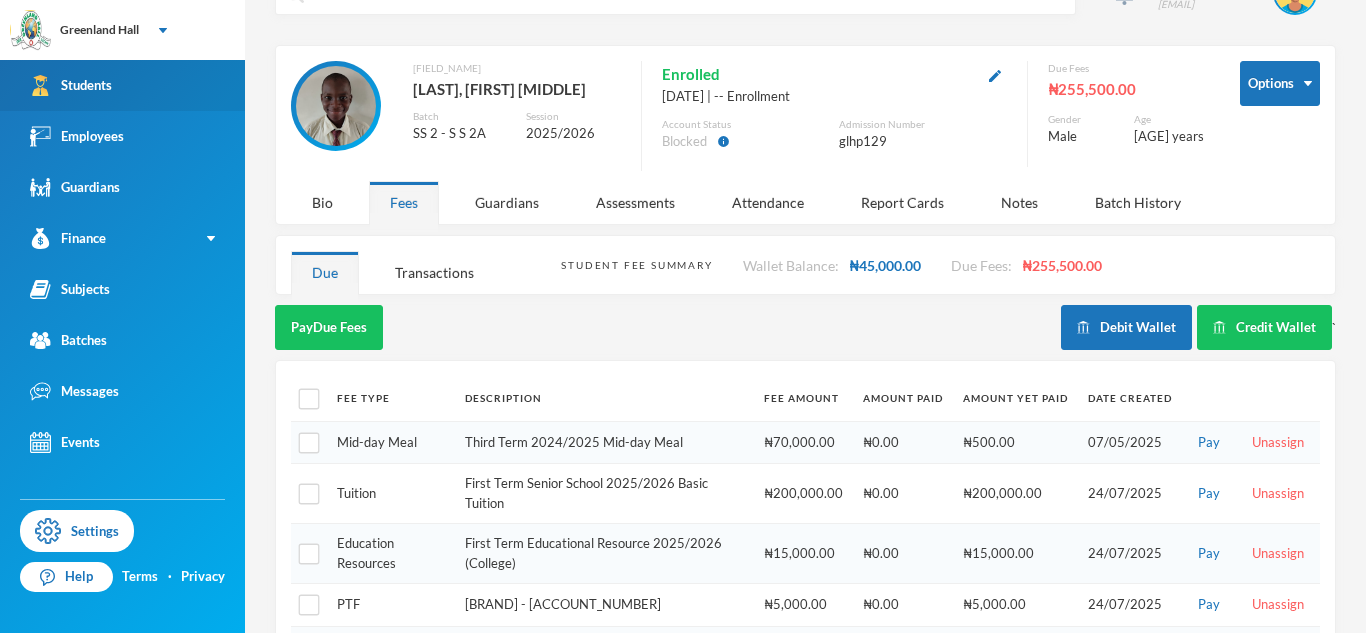click on "Students" at bounding box center (122, 85) 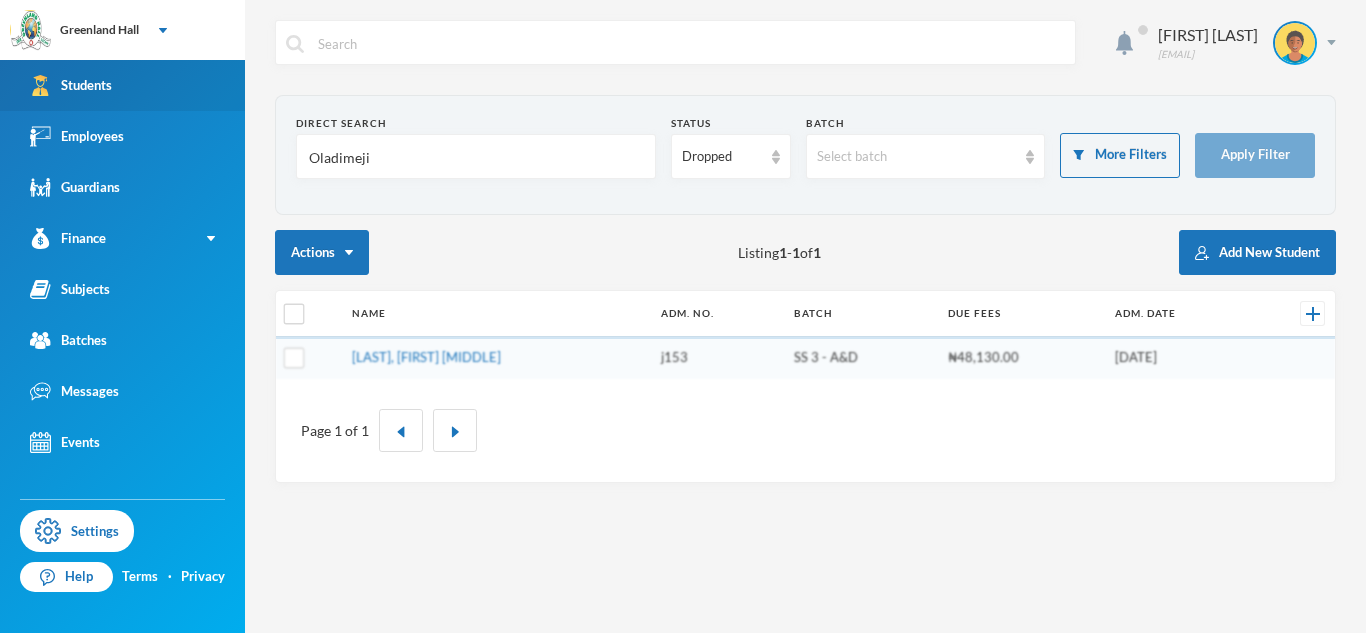 scroll, scrollTop: 0, scrollLeft: 0, axis: both 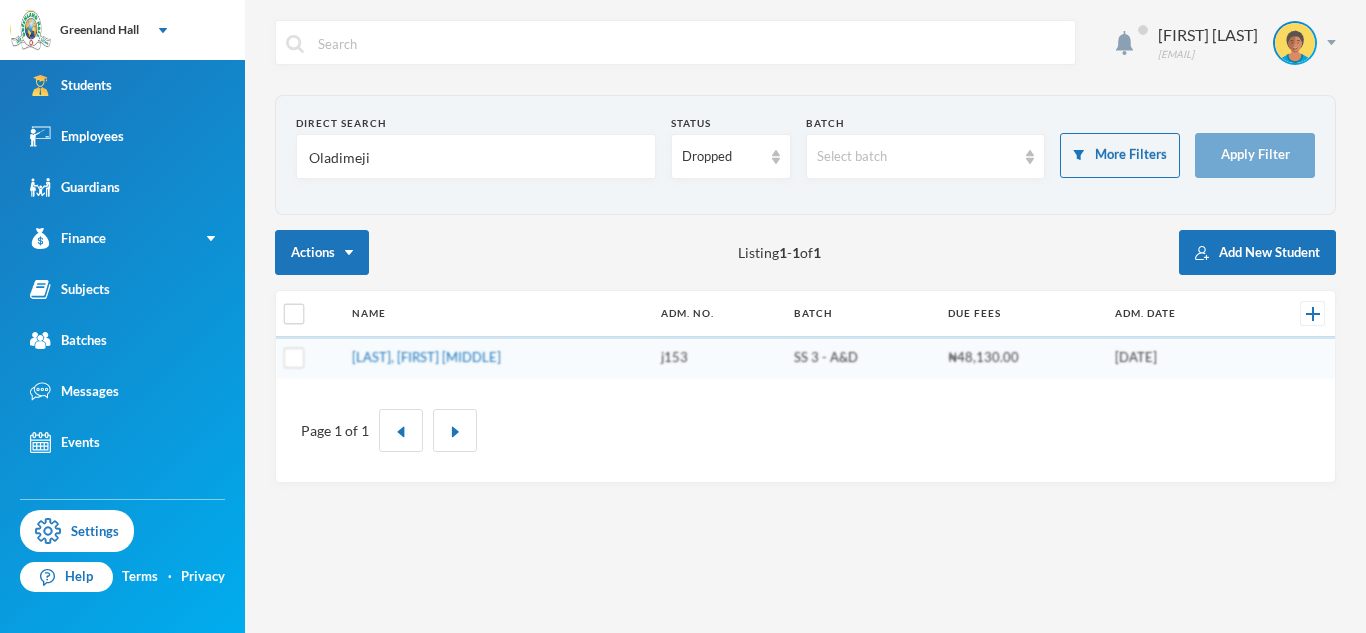 click on "Oladimeji" at bounding box center [476, 157] 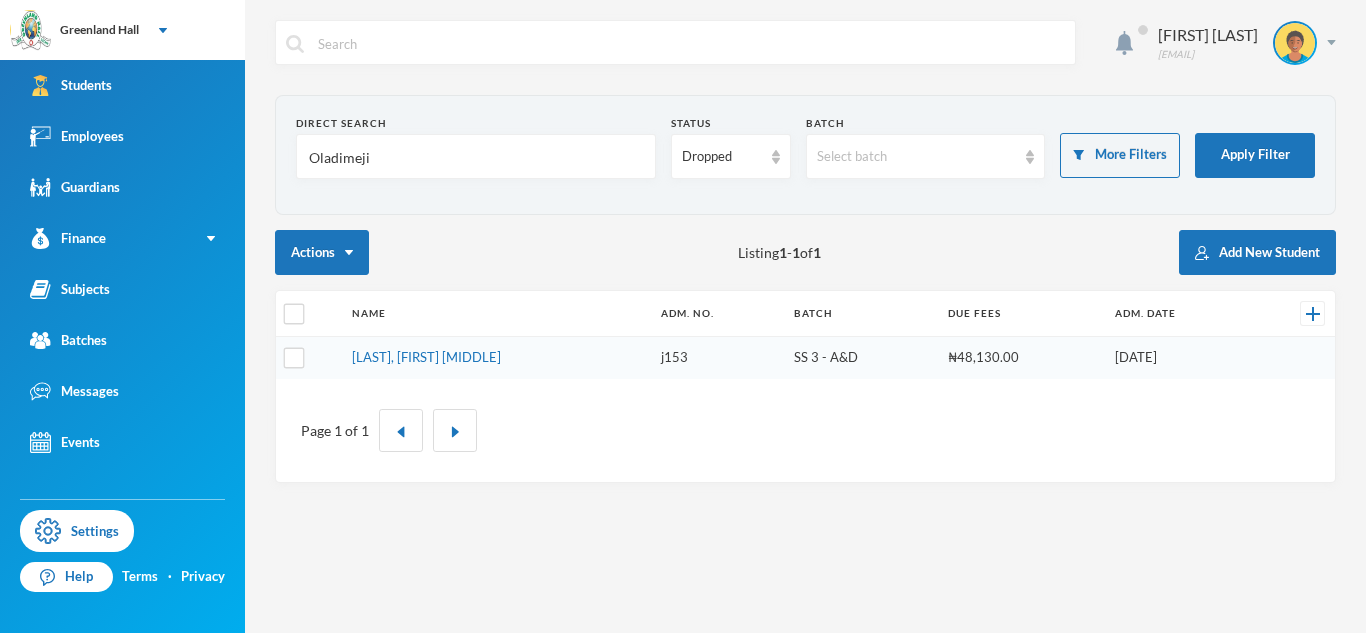 click on "Oladimeji" at bounding box center [476, 157] 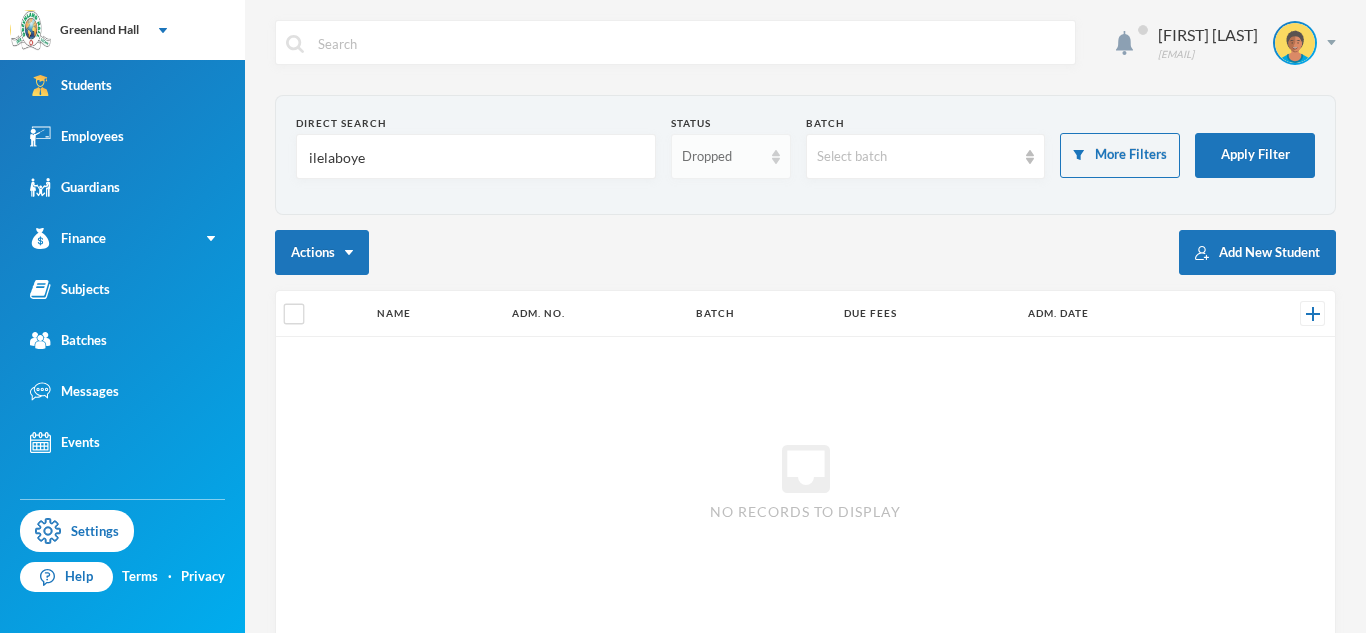 type on "ilelaboye" 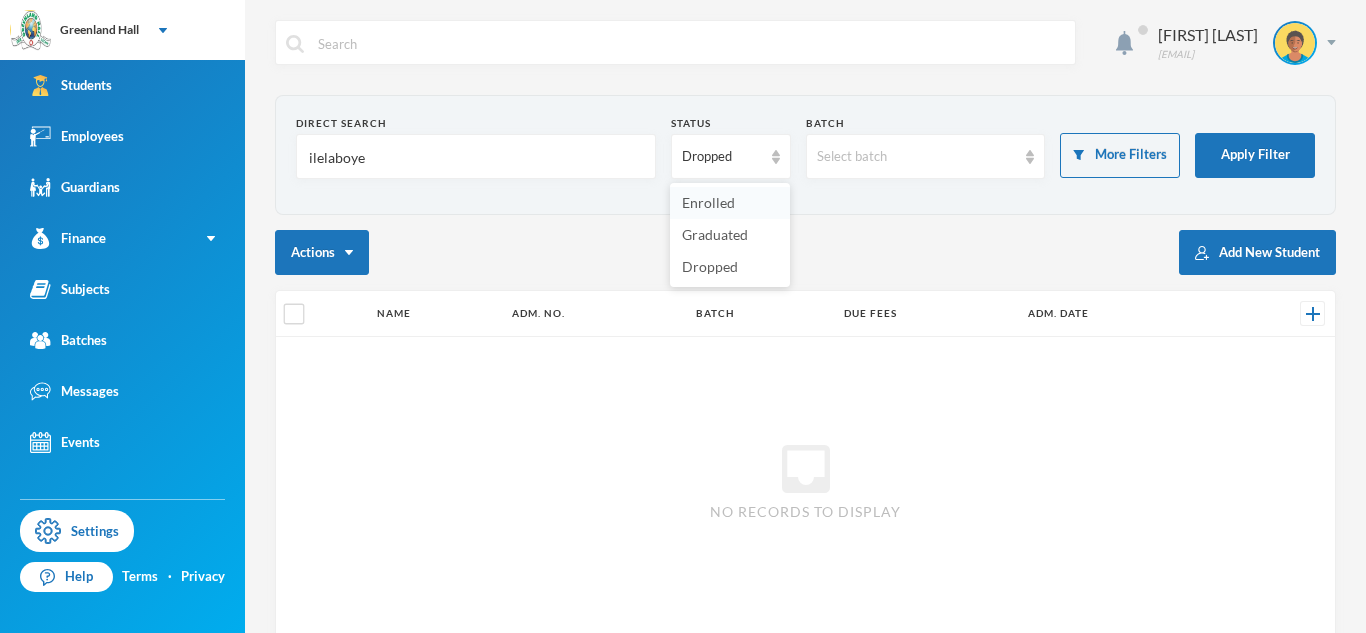 click on "Enrolled" at bounding box center [730, 203] 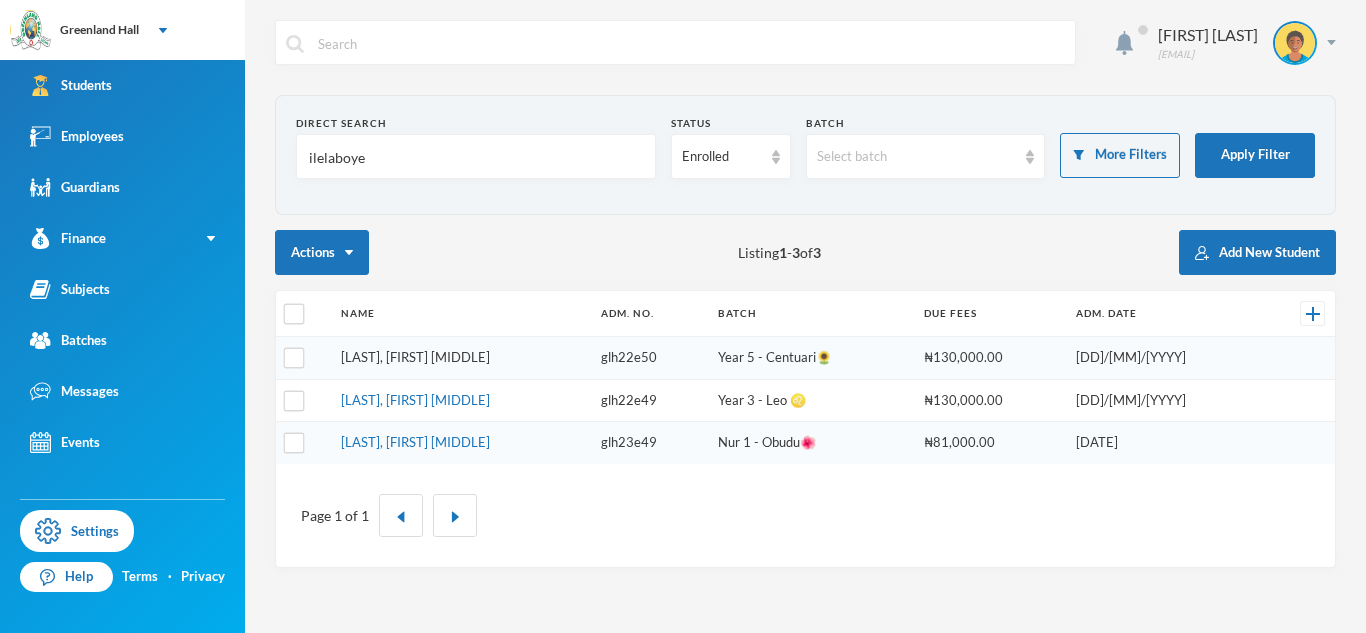 click on "[LAST], [FIRST] [MIDDLE]" at bounding box center (415, 357) 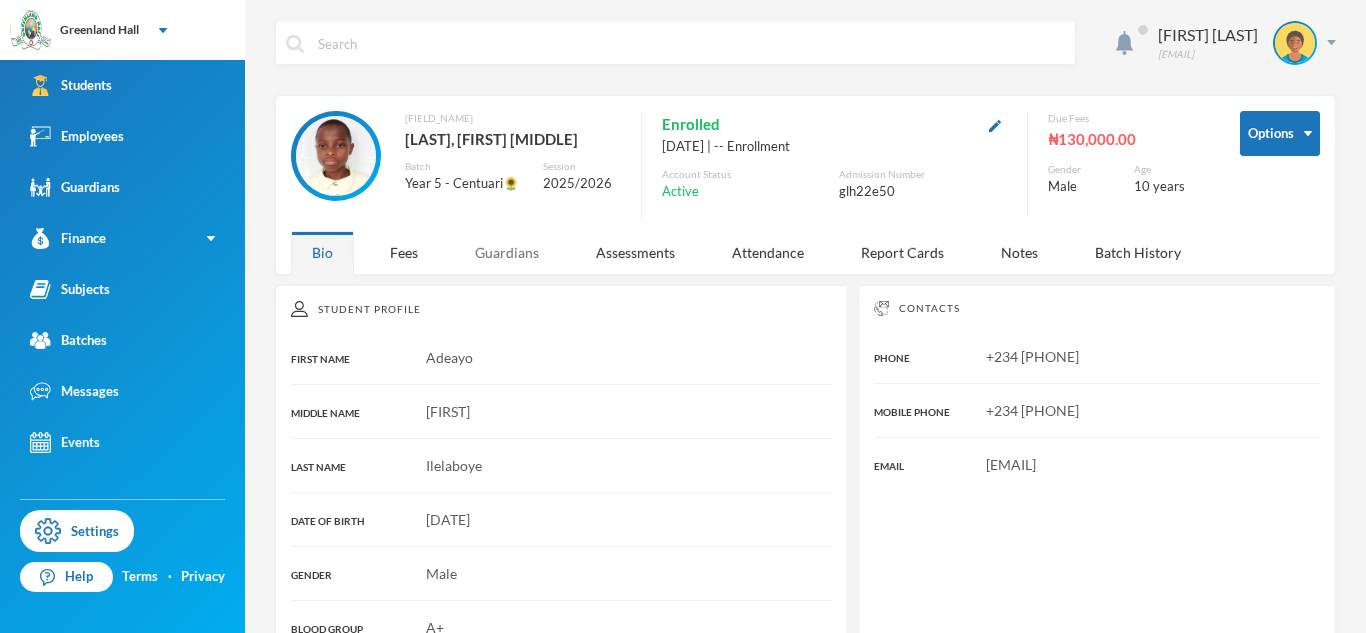 click on "Guardians" at bounding box center (507, 252) 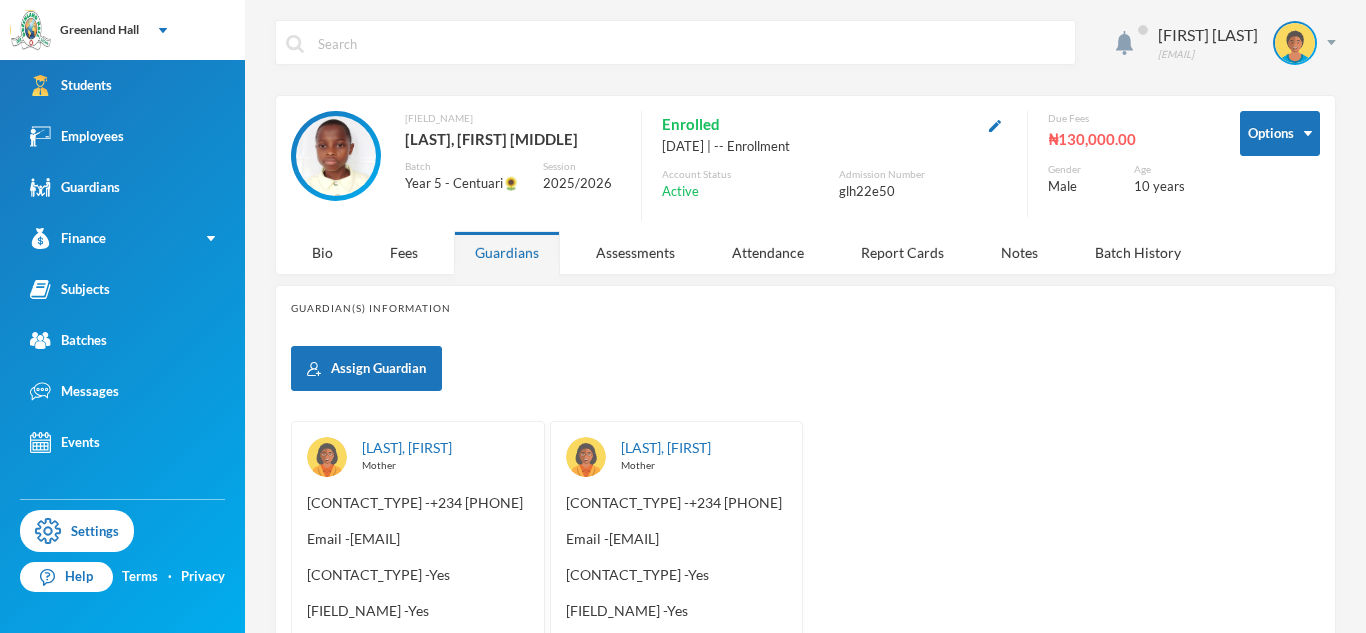 scroll, scrollTop: 52, scrollLeft: 0, axis: vertical 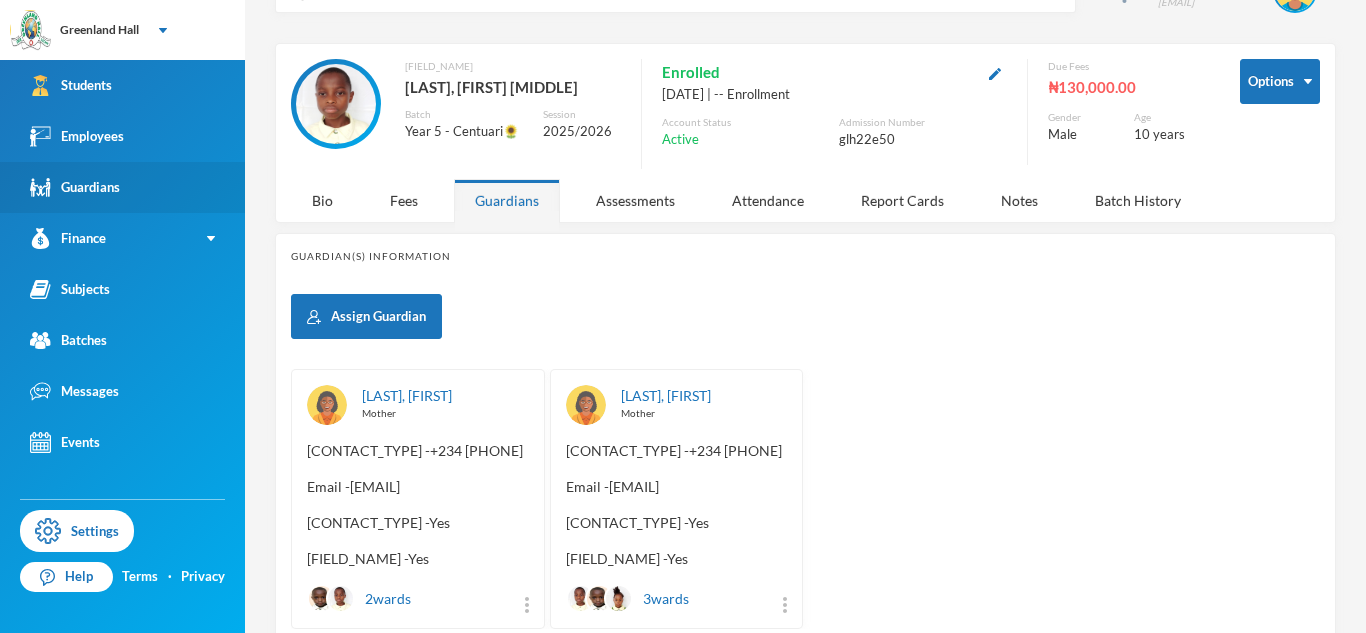 click on "Guardians" at bounding box center [122, 187] 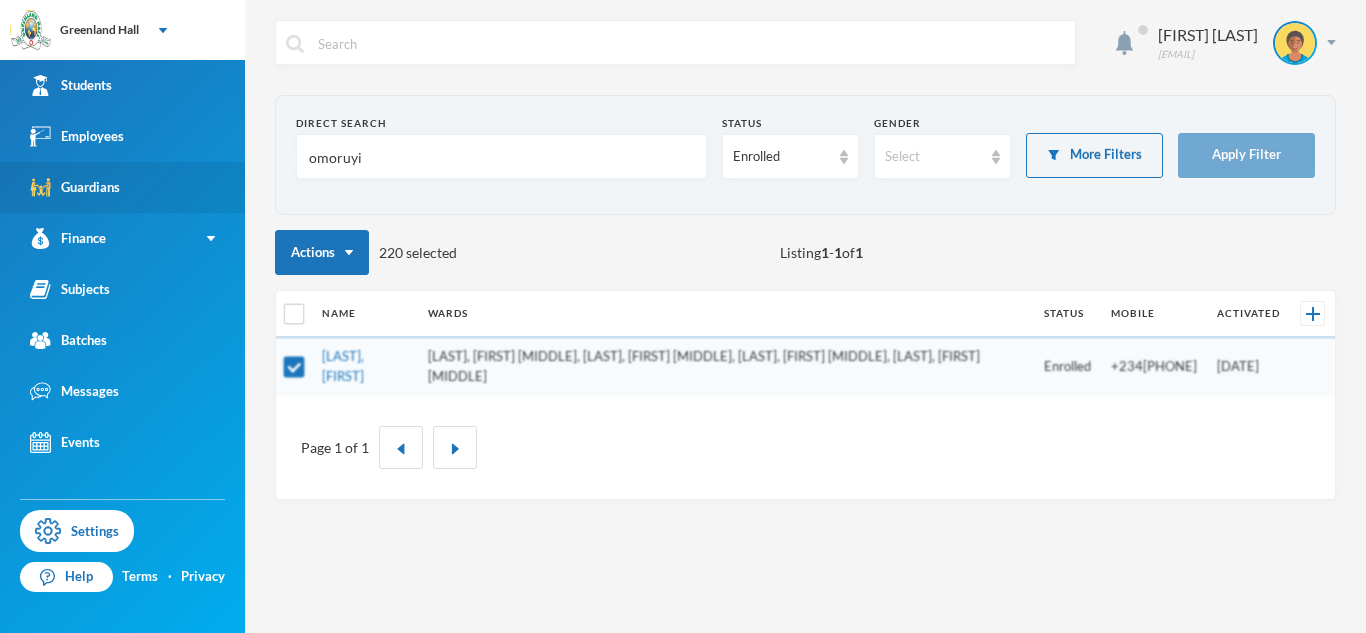 scroll, scrollTop: 0, scrollLeft: 0, axis: both 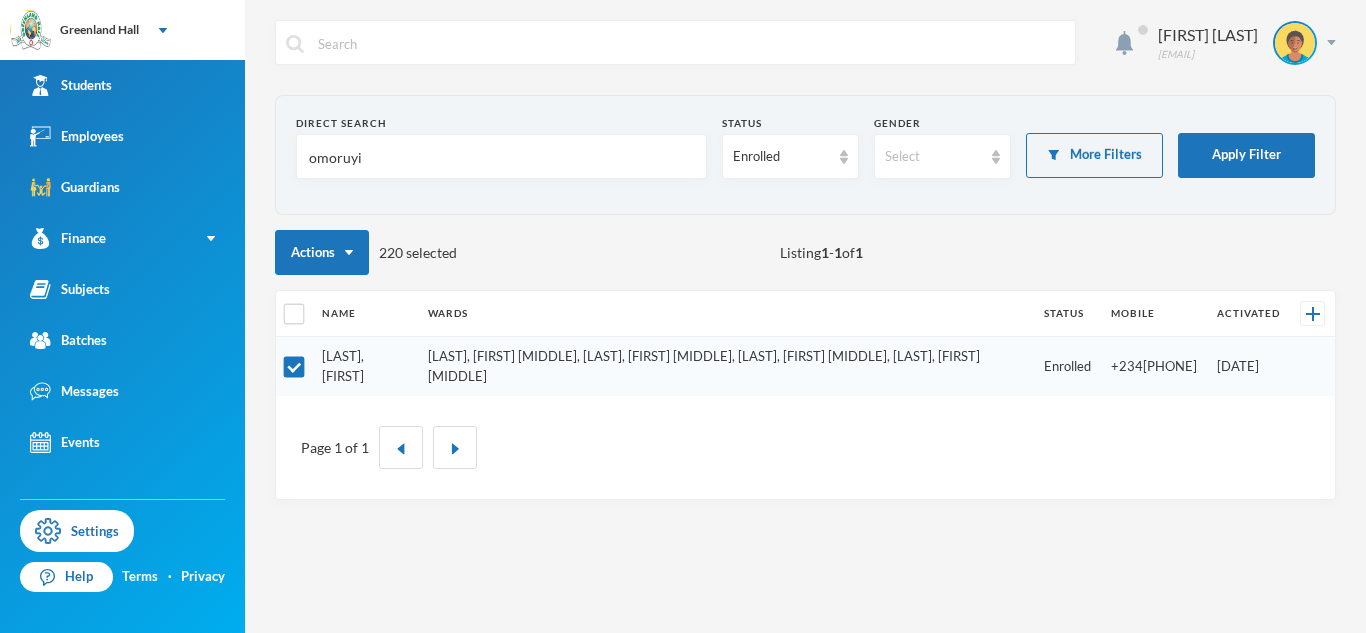 click on "[LAST], [FIRST]" at bounding box center [343, 366] 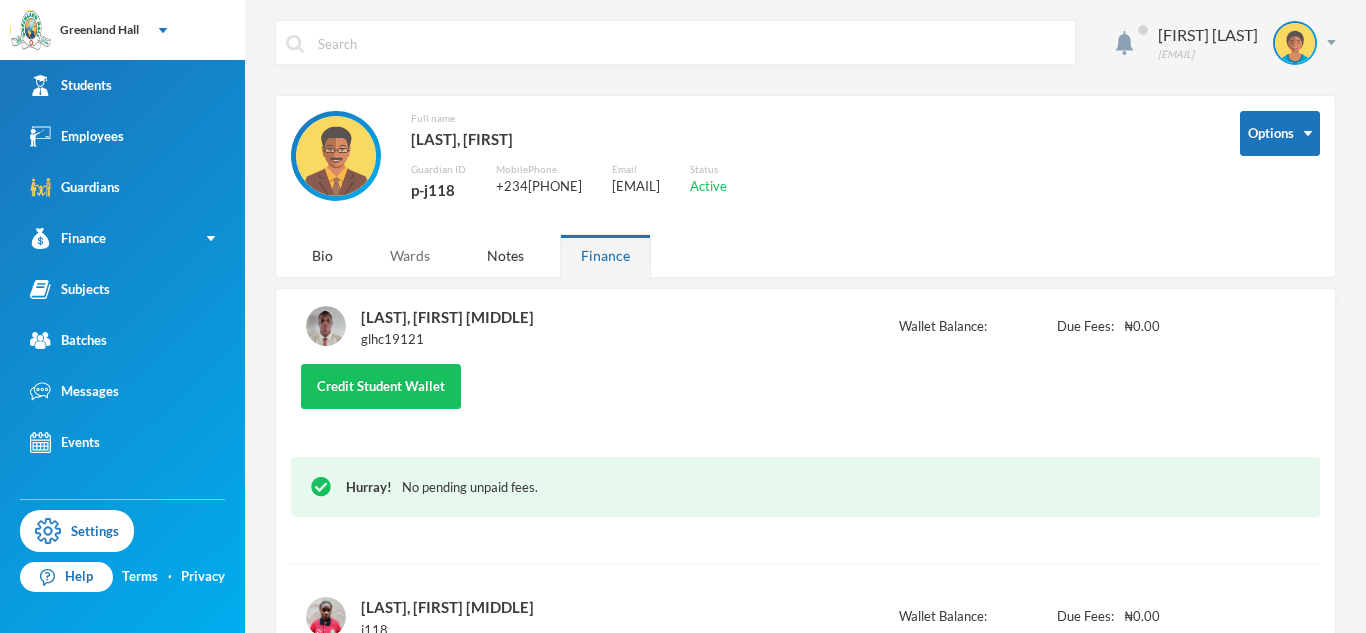 click on "Wards" at bounding box center [410, 255] 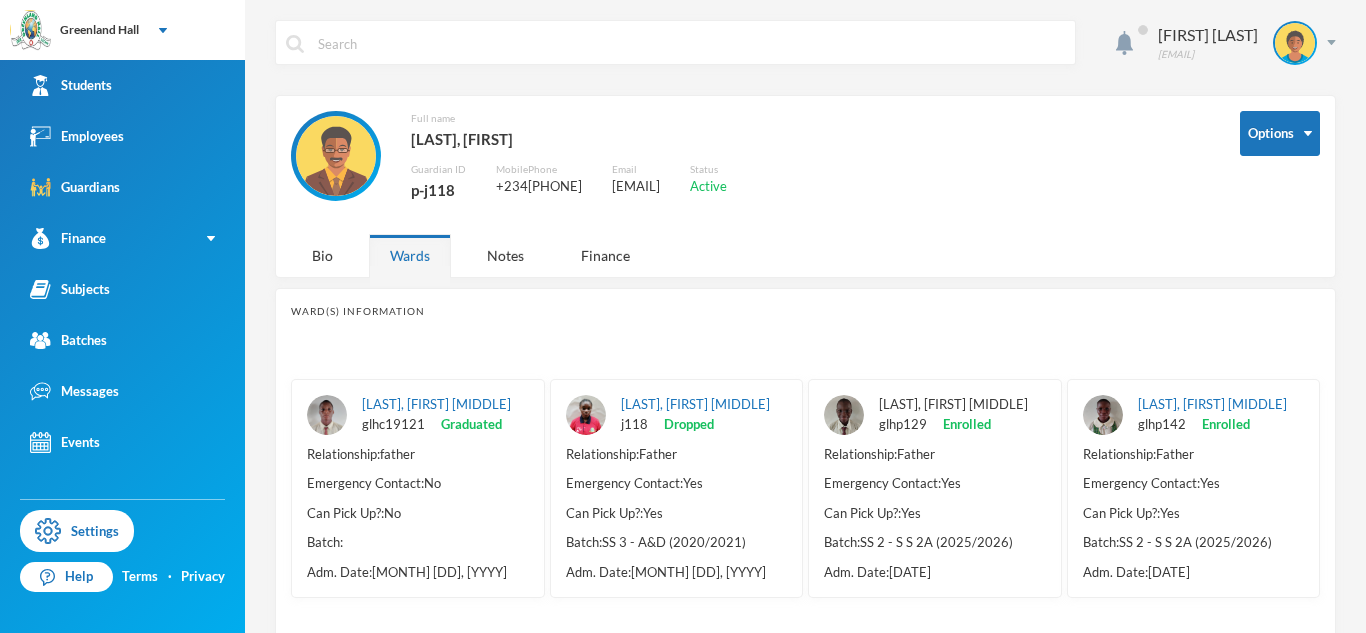 click on "[LAST], [FIRST] [MIDDLE]" at bounding box center [953, 404] 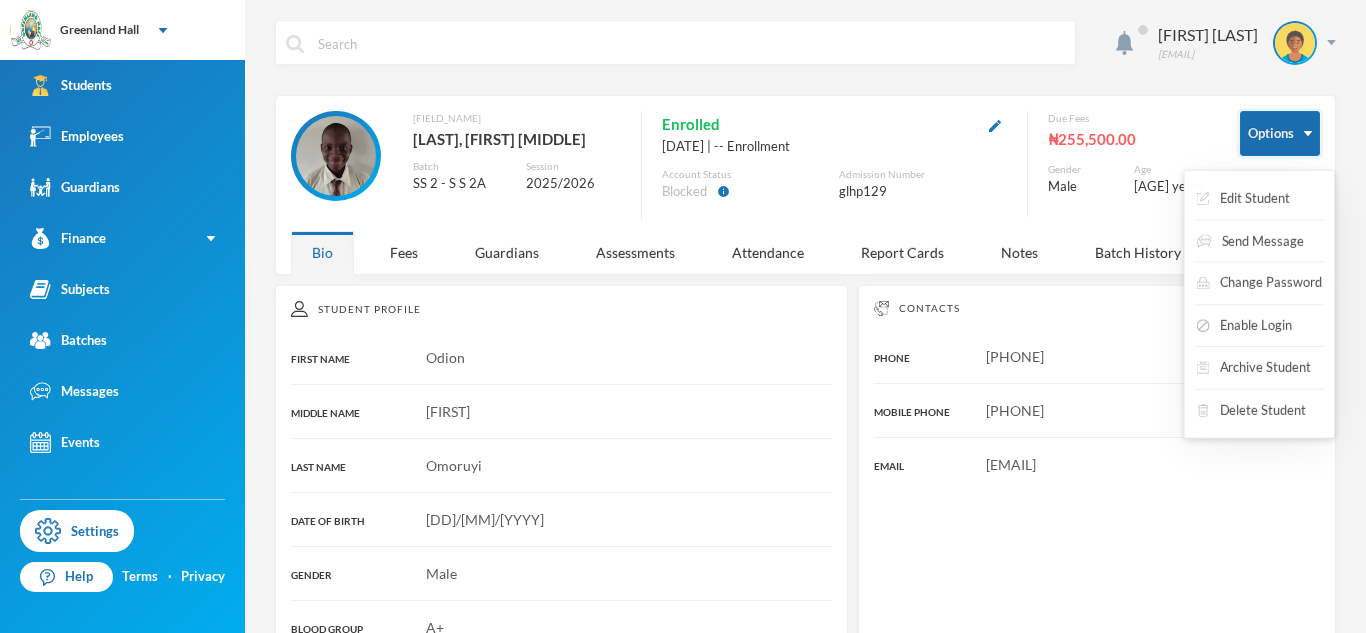 click on "Options" at bounding box center (1280, 133) 